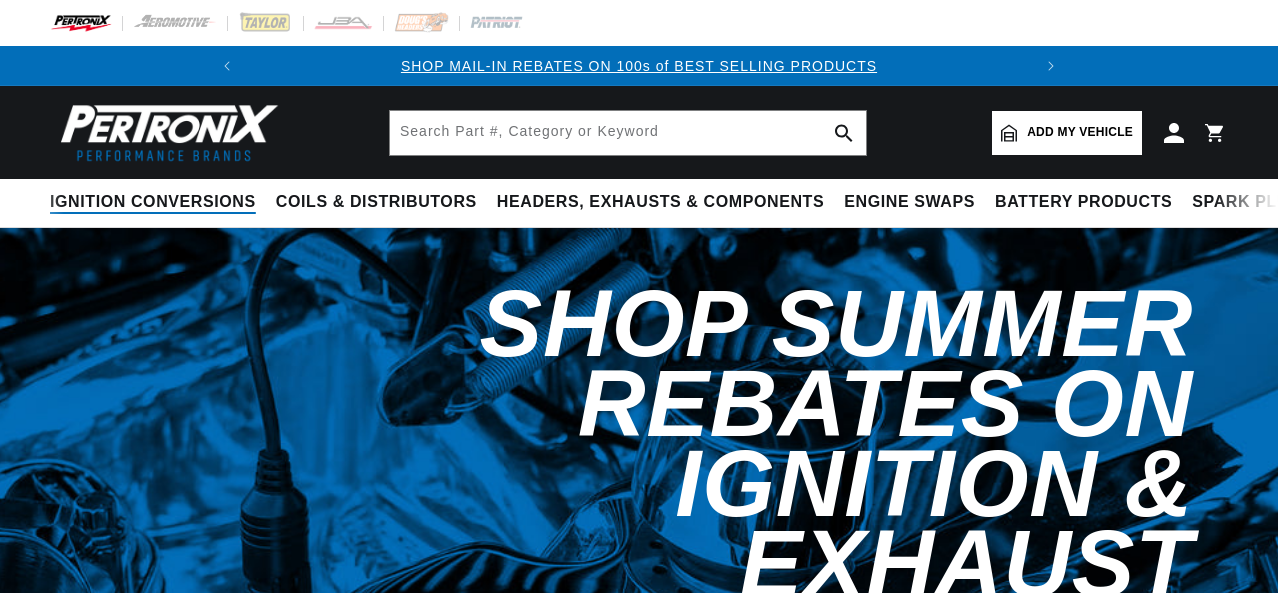 scroll, scrollTop: 0, scrollLeft: 0, axis: both 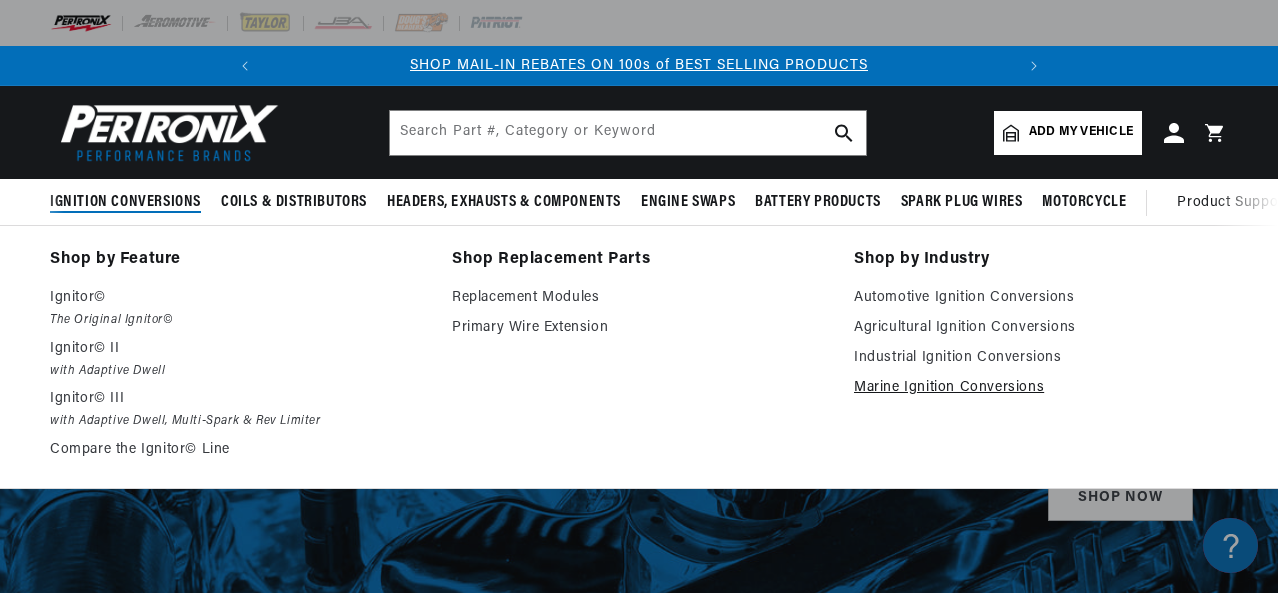 click on "Marine Ignition Conversions" at bounding box center (1041, 388) 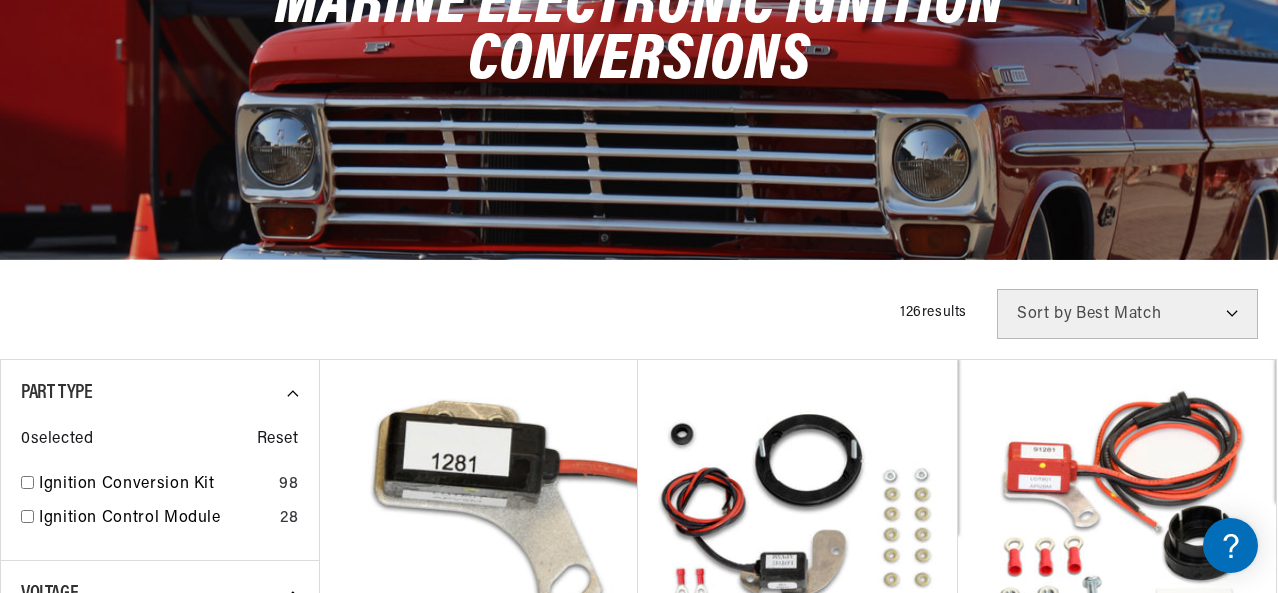 scroll, scrollTop: 500, scrollLeft: 0, axis: vertical 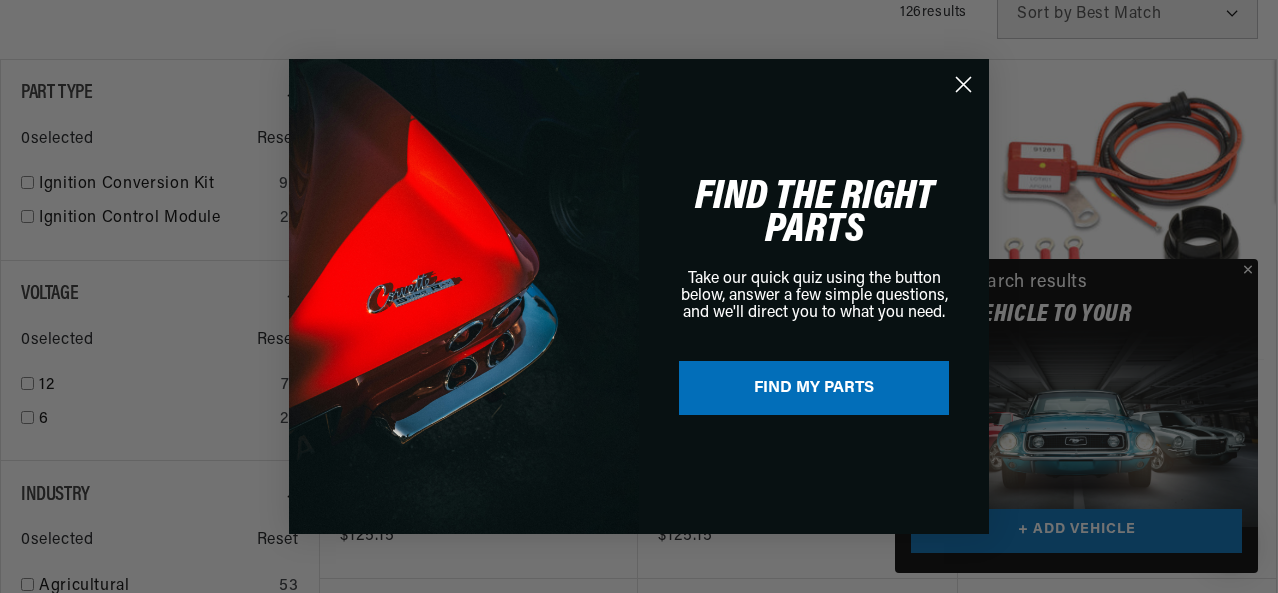 click on "Close dialog FIND THE RIGHT PARTS Take our quick quiz using the button below, answer a few simple questions, and we'll direct you to what you need. FIND MY PARTS Submit" at bounding box center (639, 296) 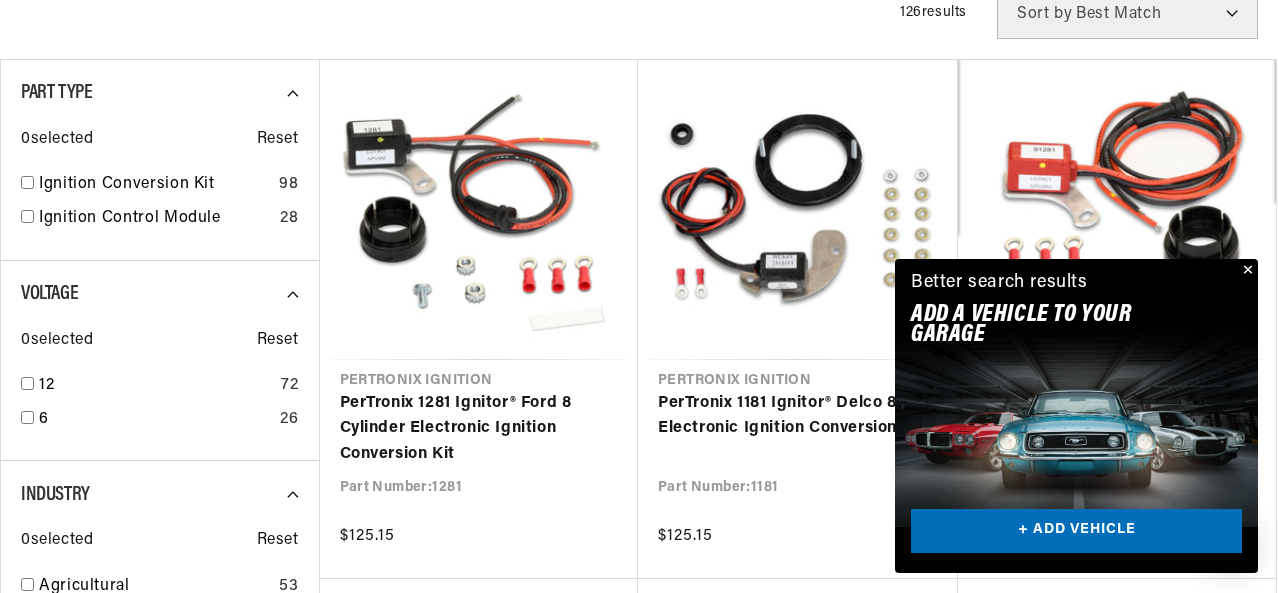 scroll, scrollTop: 0, scrollLeft: 746, axis: horizontal 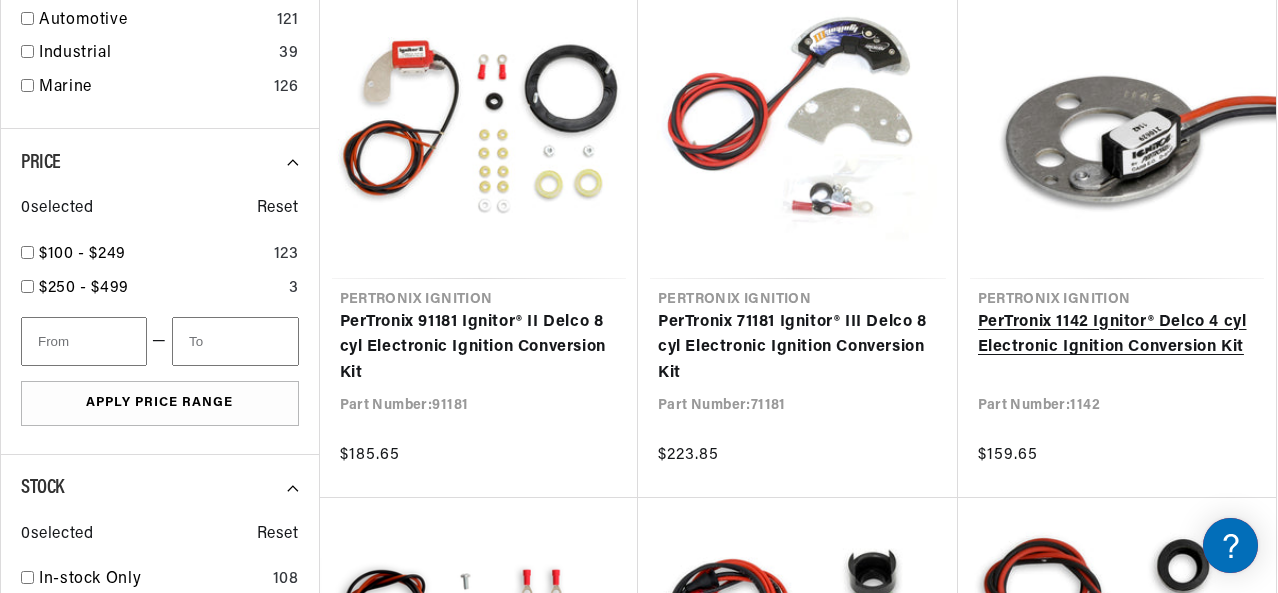 click on "PerTronix 1142 Ignitor® Delco 4 cyl Electronic Ignition Conversion Kit" at bounding box center [1117, 335] 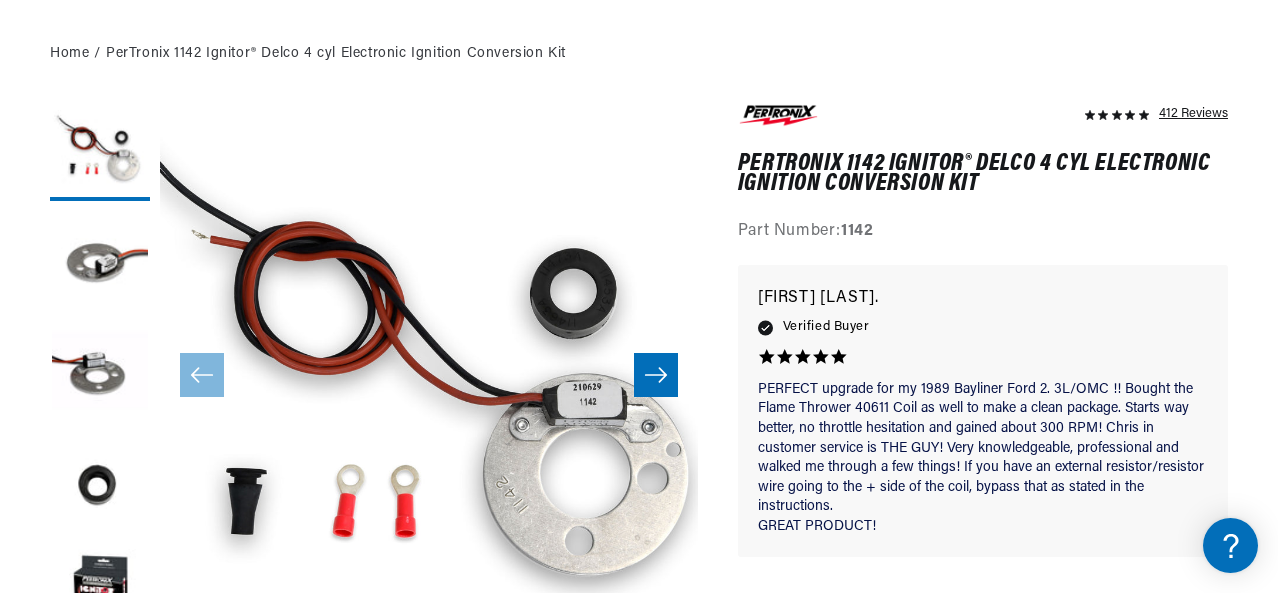 scroll, scrollTop: 300, scrollLeft: 0, axis: vertical 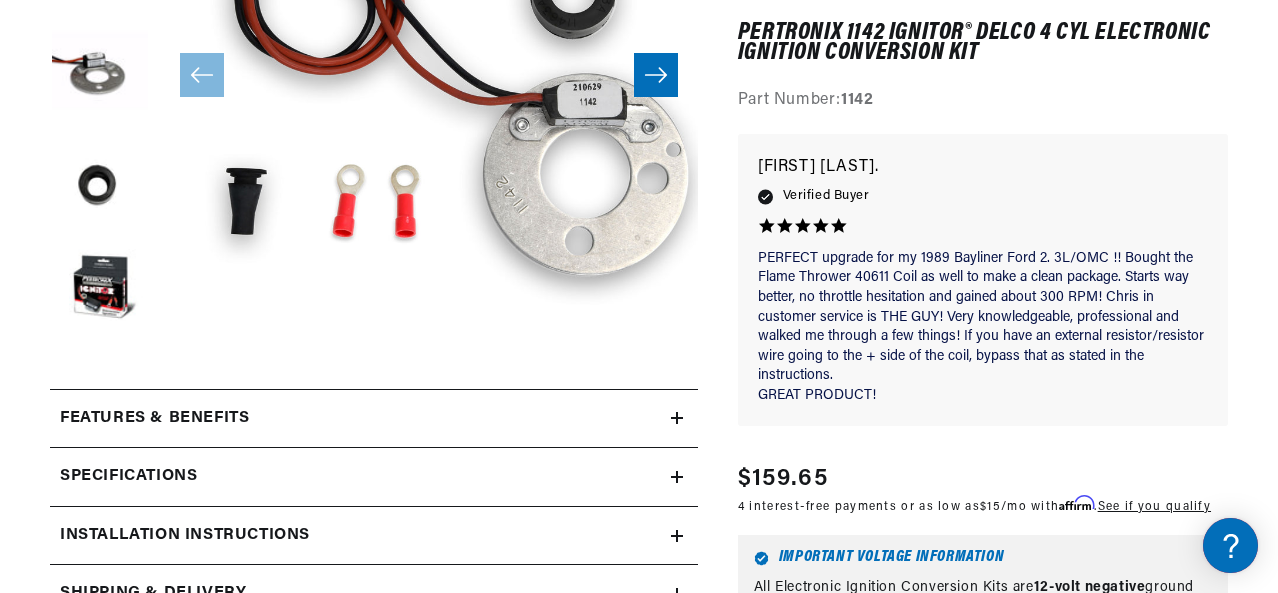 click on "Features & Benefits" at bounding box center (360, 419) 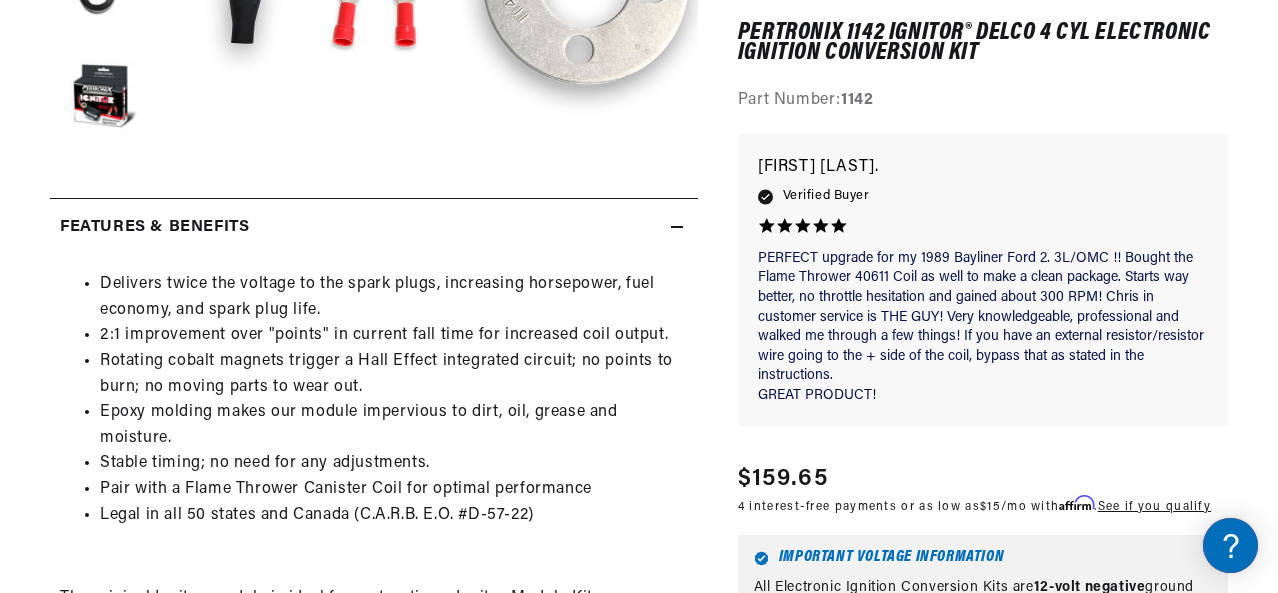 scroll, scrollTop: 700, scrollLeft: 0, axis: vertical 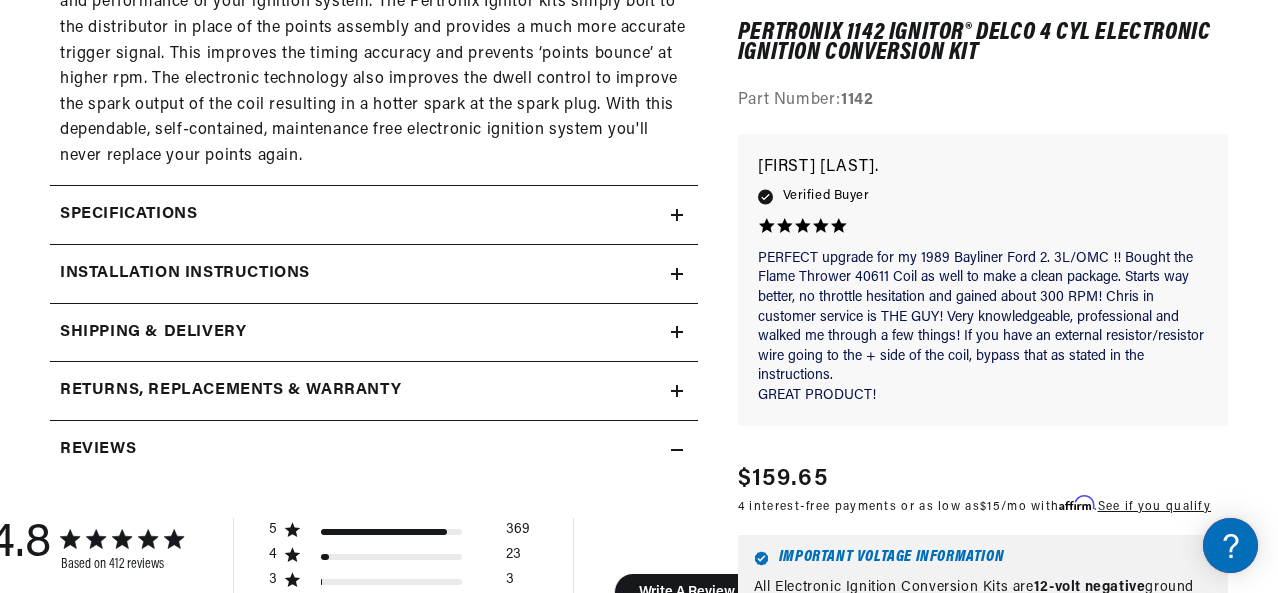click on "Installation instructions" at bounding box center (154, -681) 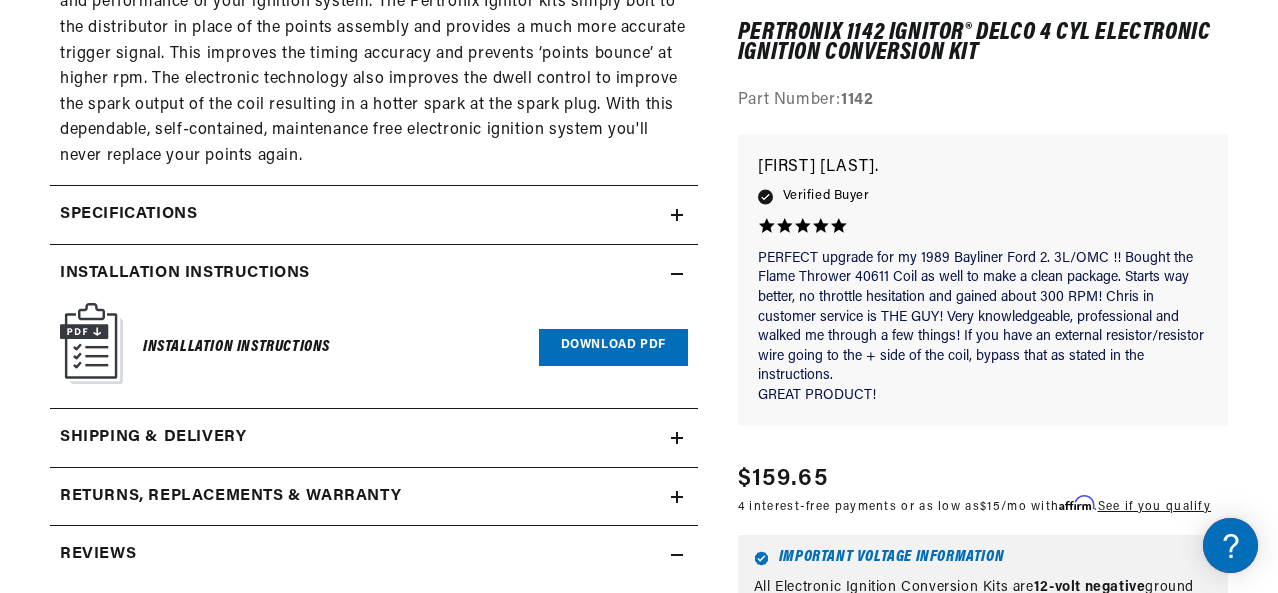 click at bounding box center [91, 343] 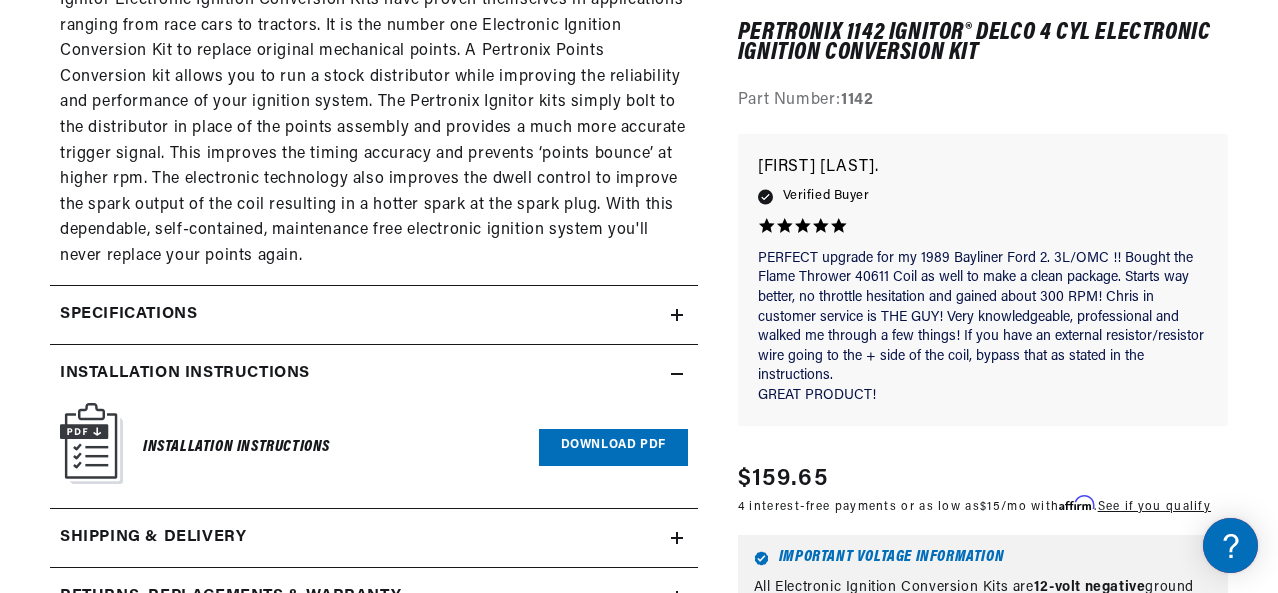 scroll, scrollTop: 1600, scrollLeft: 0, axis: vertical 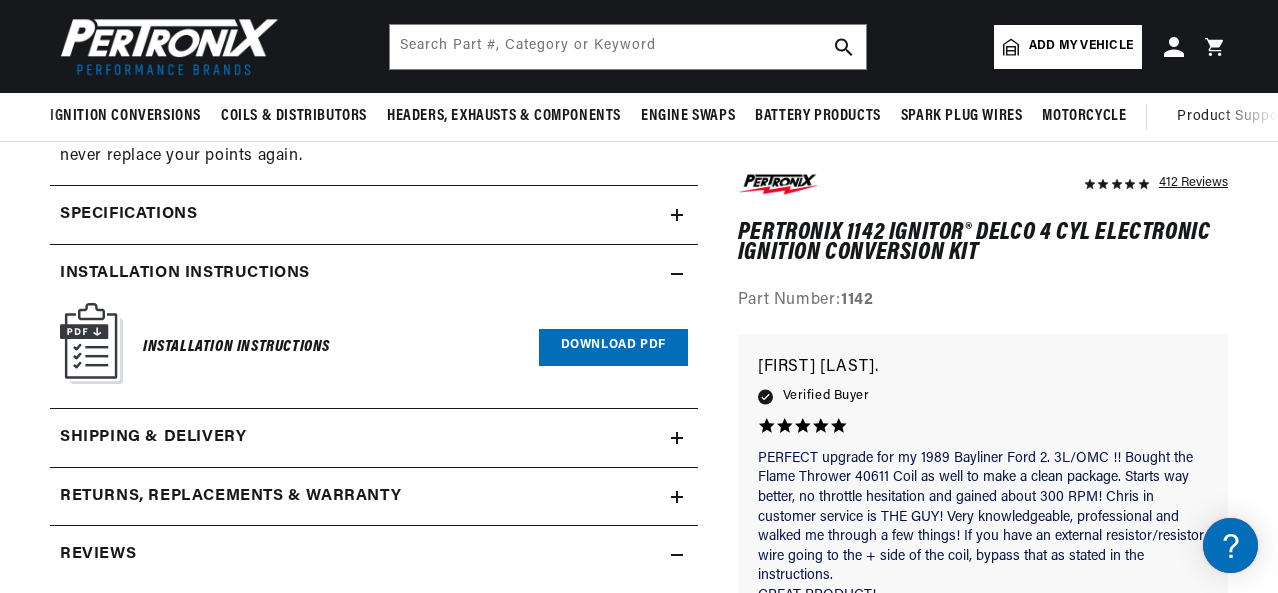 click on "Download PDF" at bounding box center (613, 347) 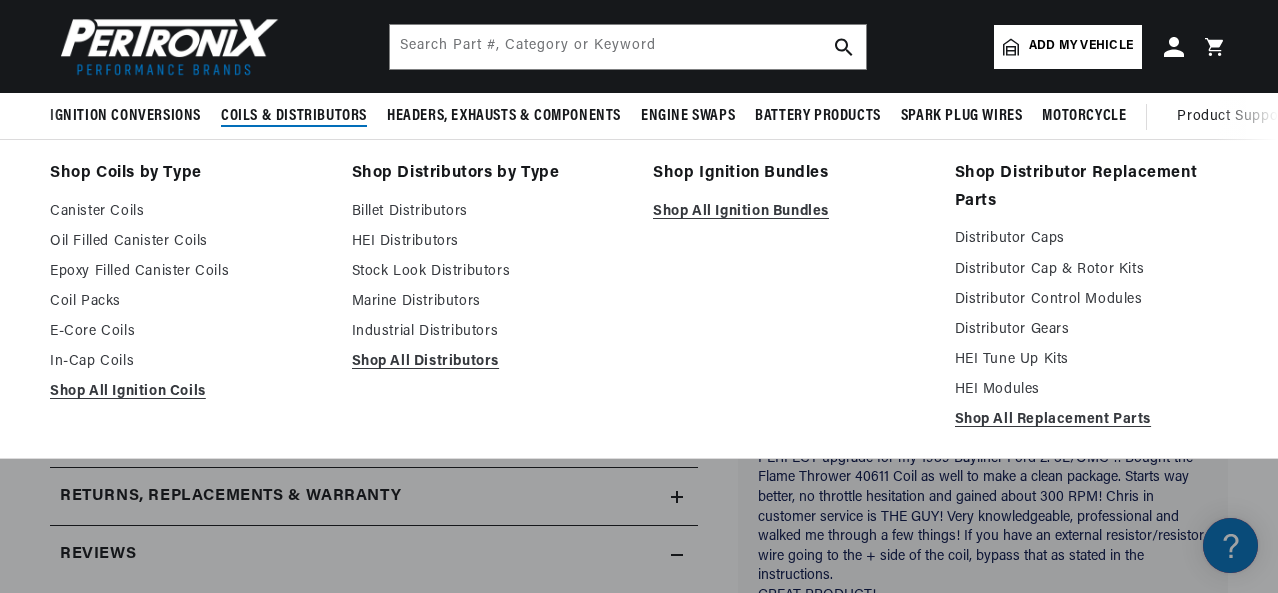 scroll, scrollTop: 0, scrollLeft: 746, axis: horizontal 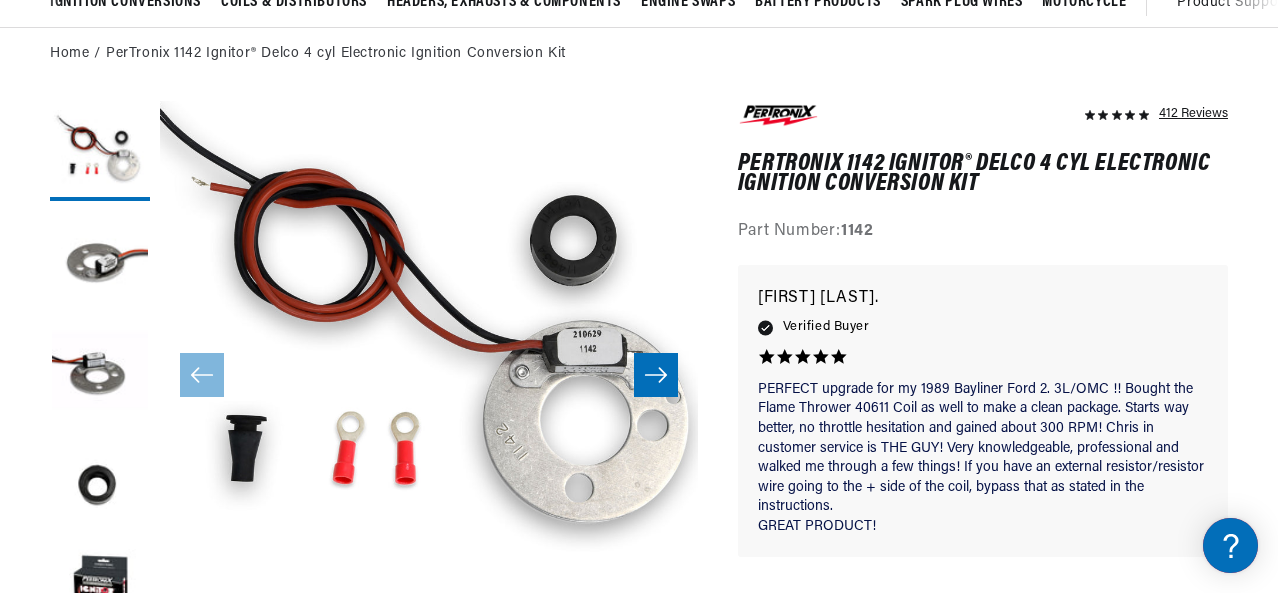 click 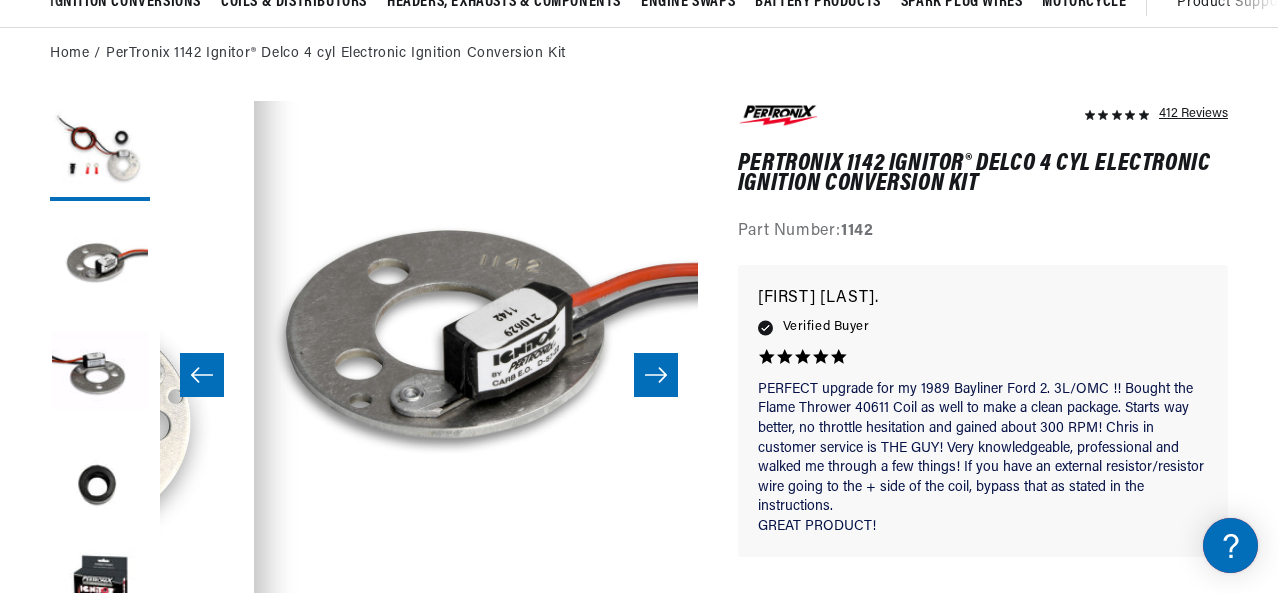 scroll, scrollTop: 53, scrollLeft: 538, axis: both 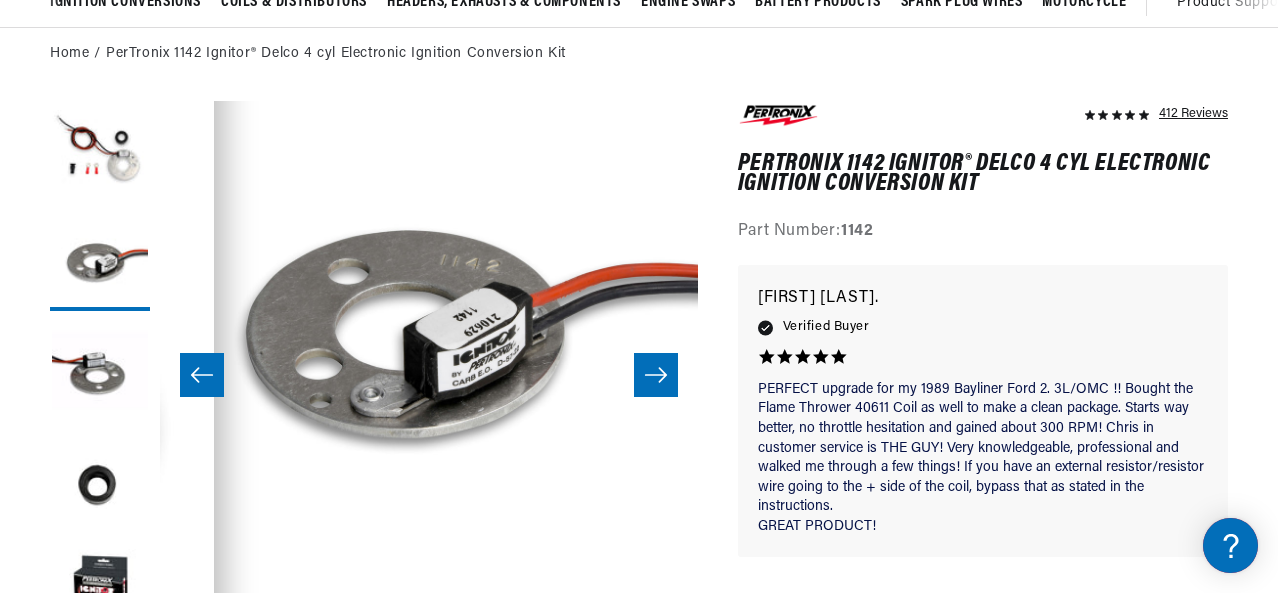 click 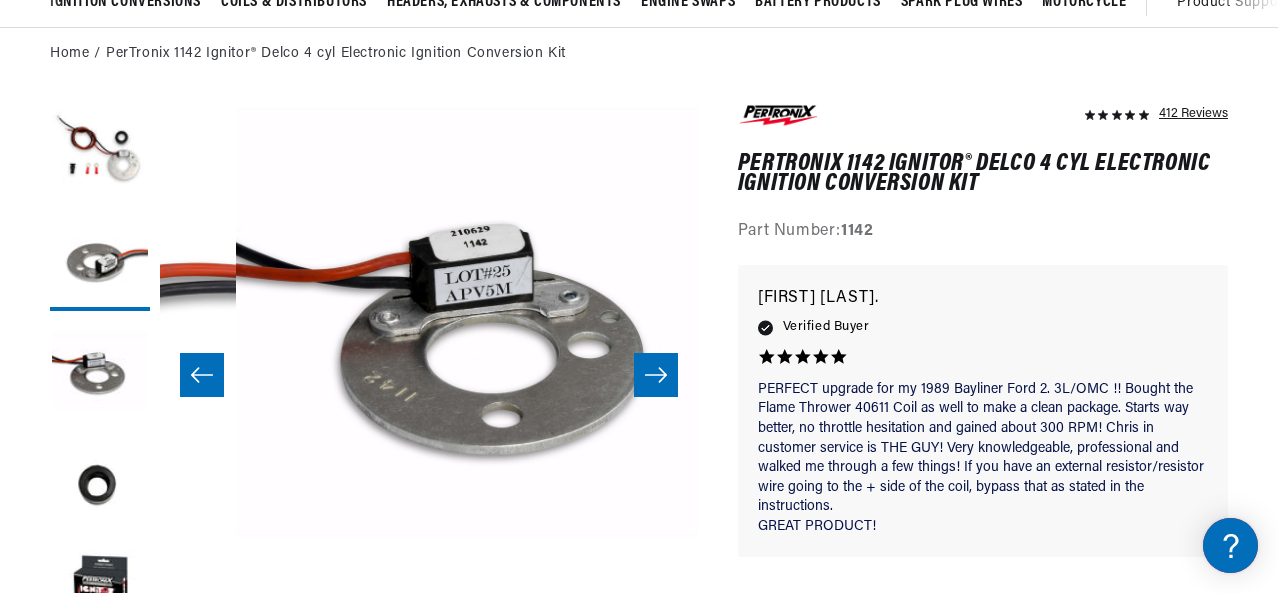 scroll, scrollTop: 53, scrollLeft: 1076, axis: both 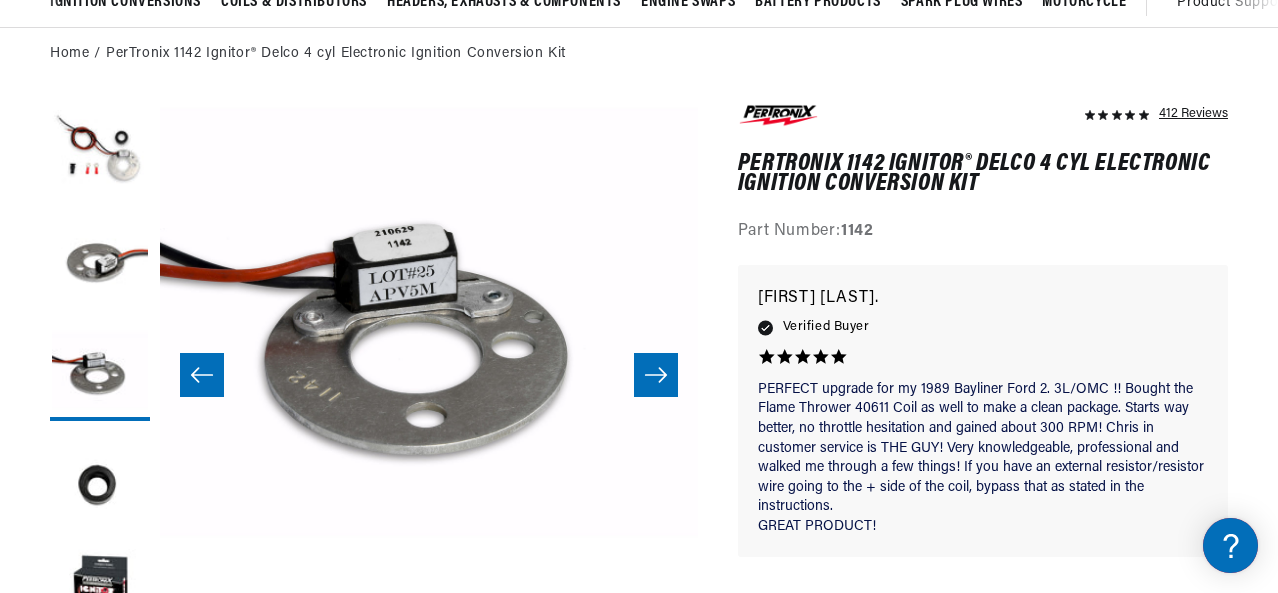 click 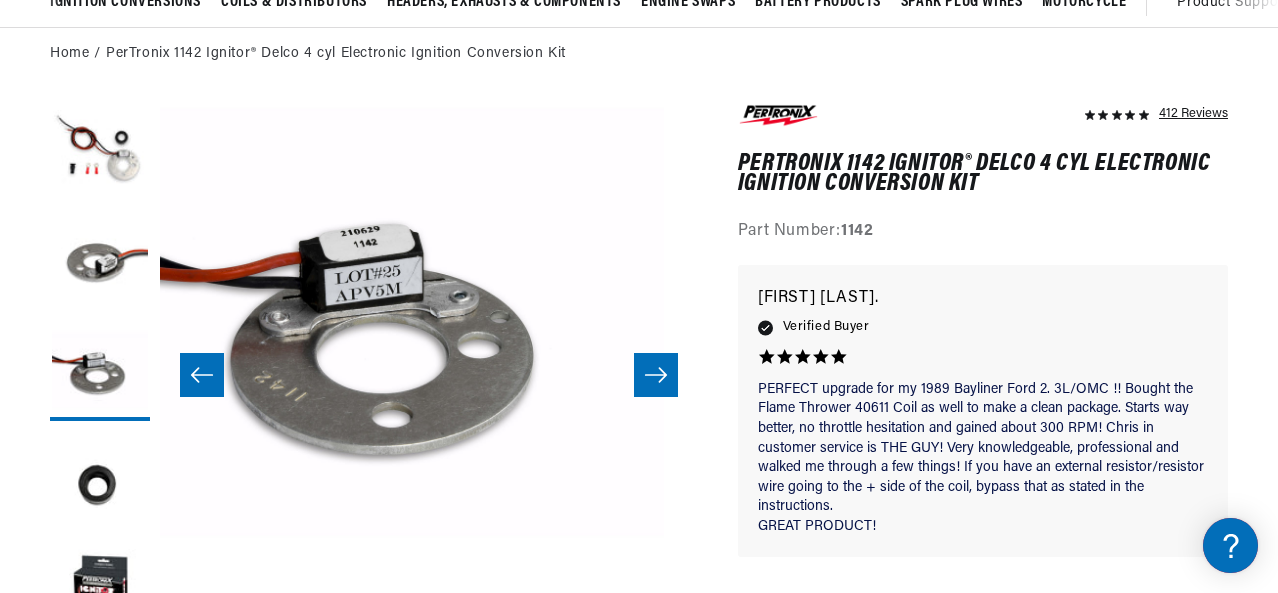 scroll, scrollTop: 0, scrollLeft: 594, axis: horizontal 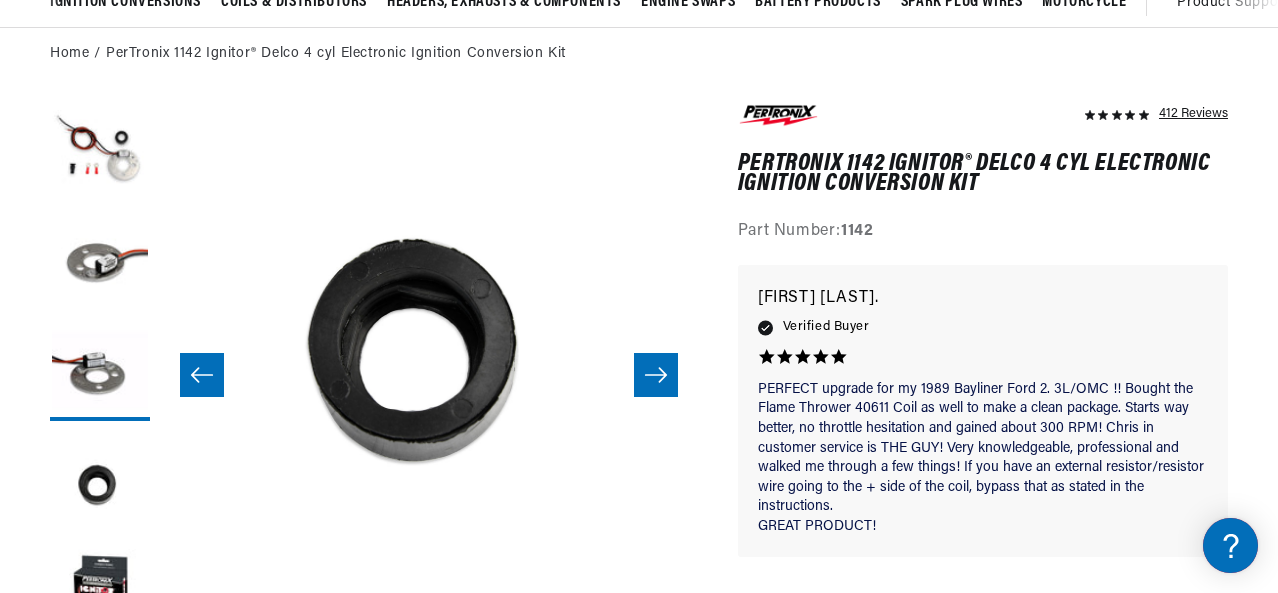 click 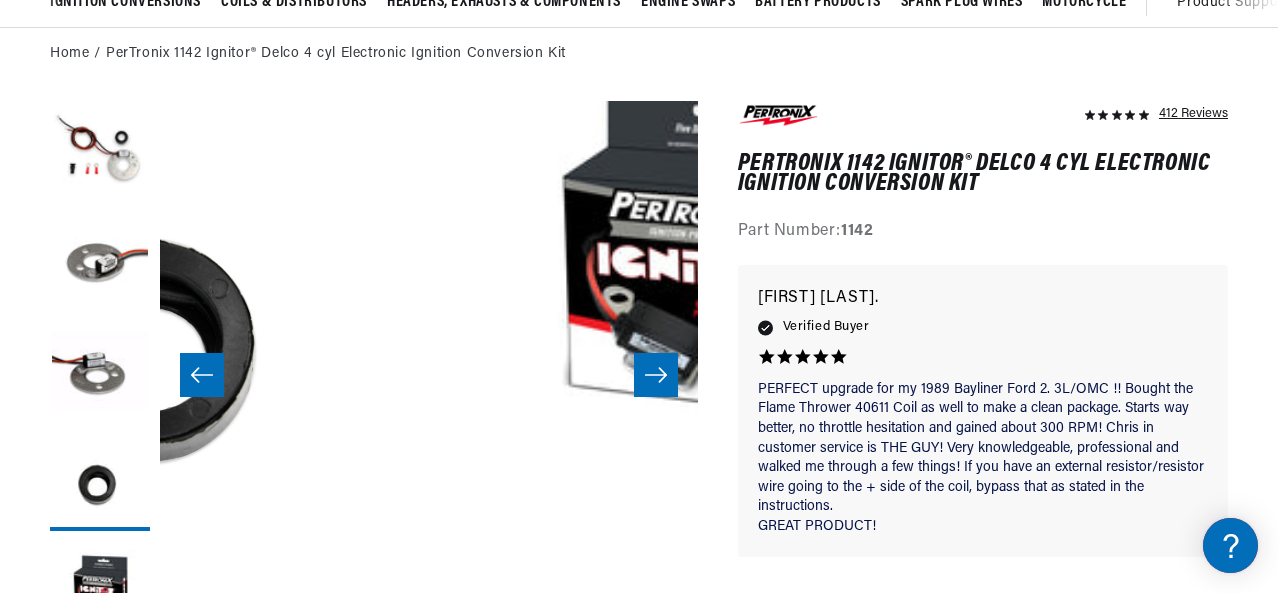 scroll, scrollTop: 53, scrollLeft: 2151, axis: both 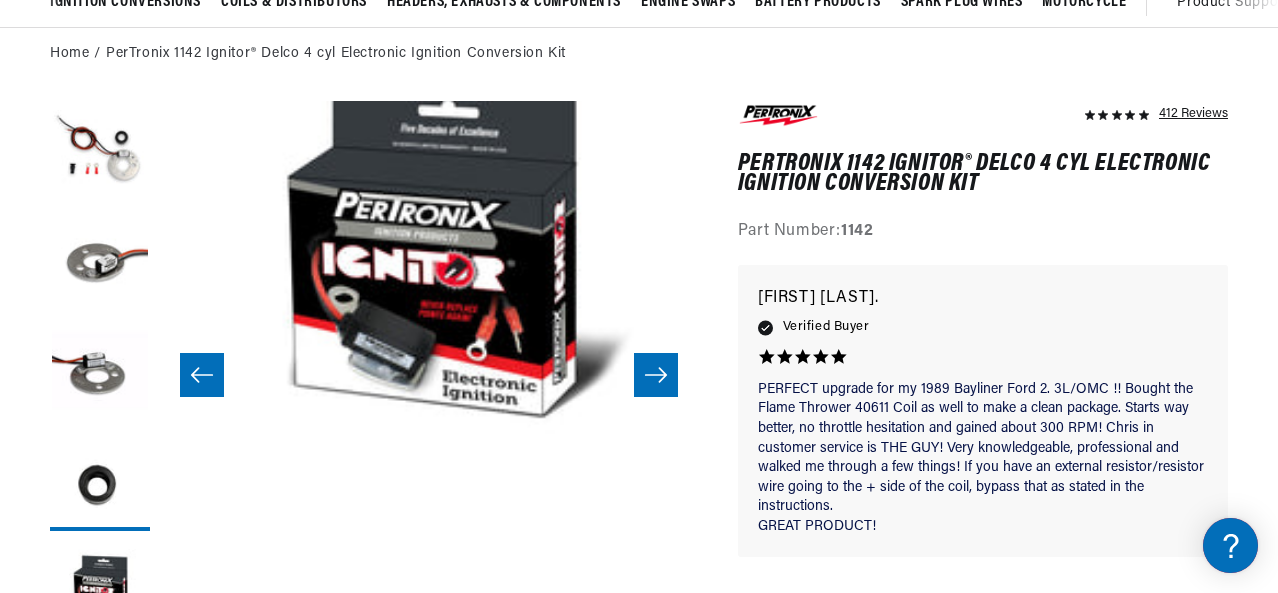 click 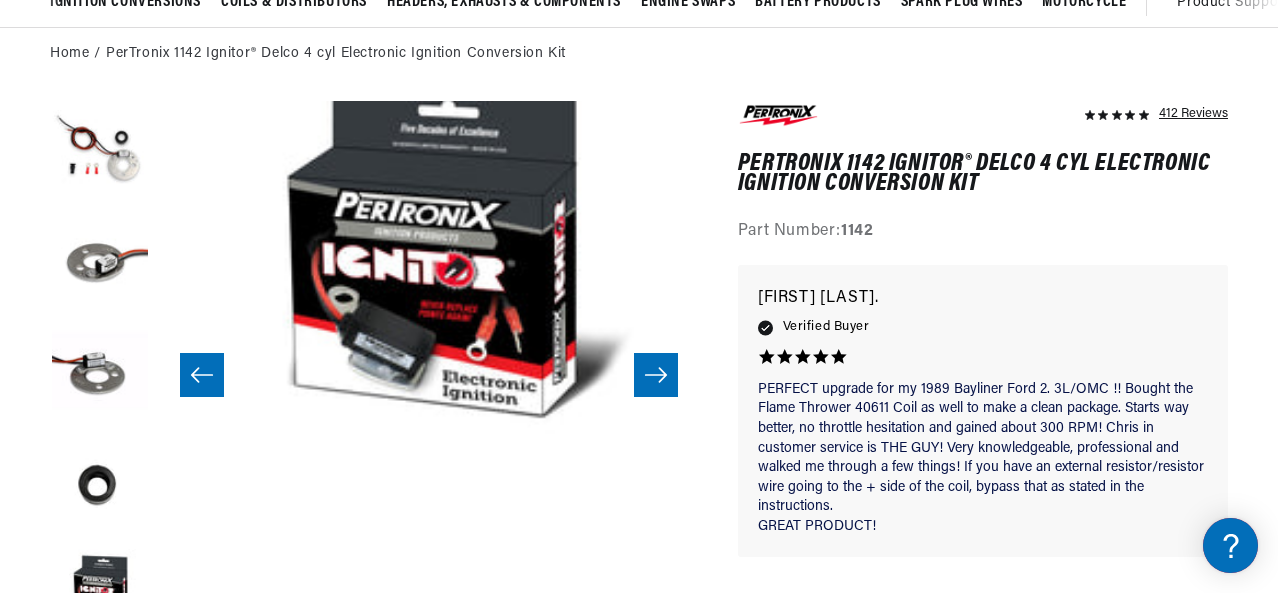 scroll, scrollTop: 0, scrollLeft: 2151, axis: horizontal 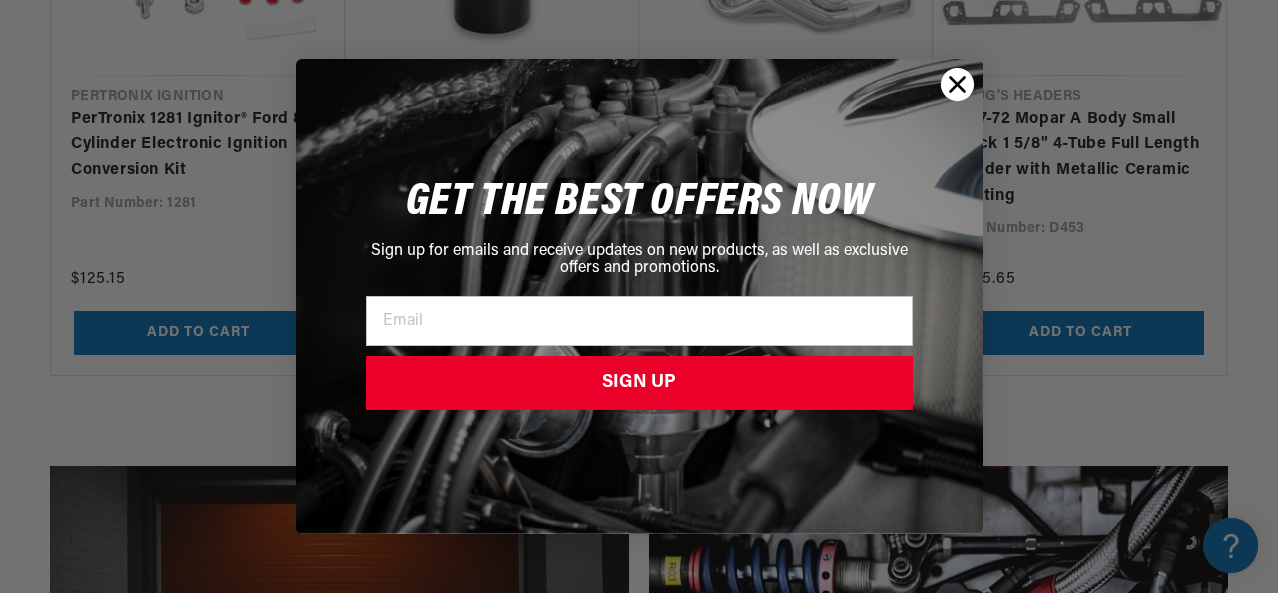 click 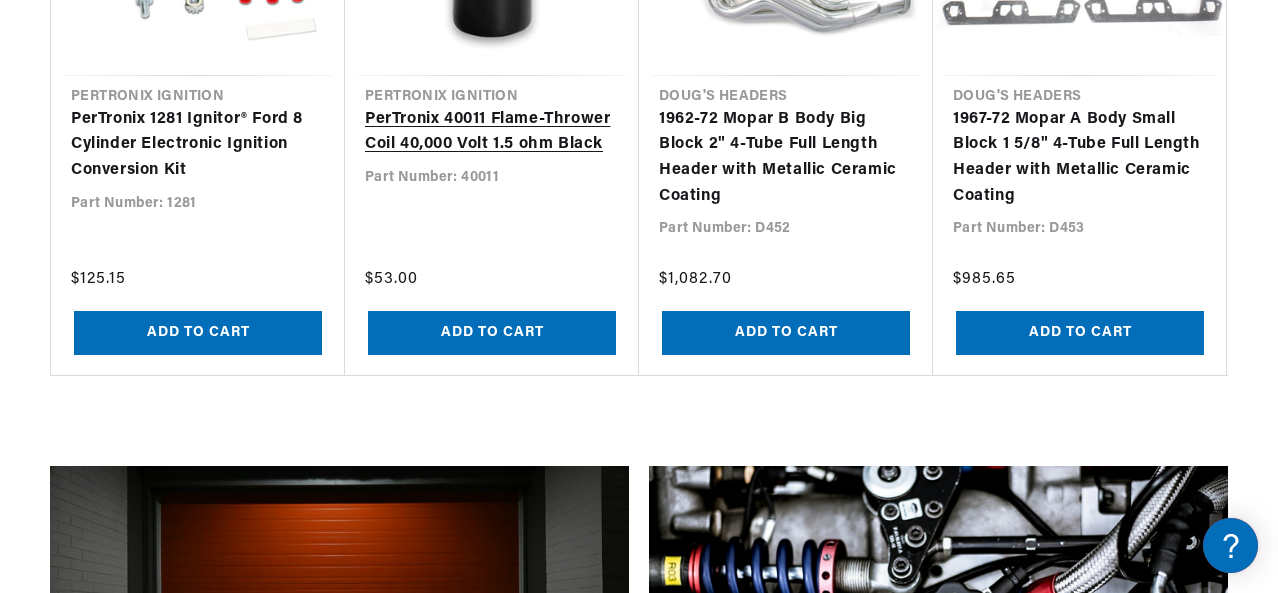 scroll, scrollTop: 0, scrollLeft: 746, axis: horizontal 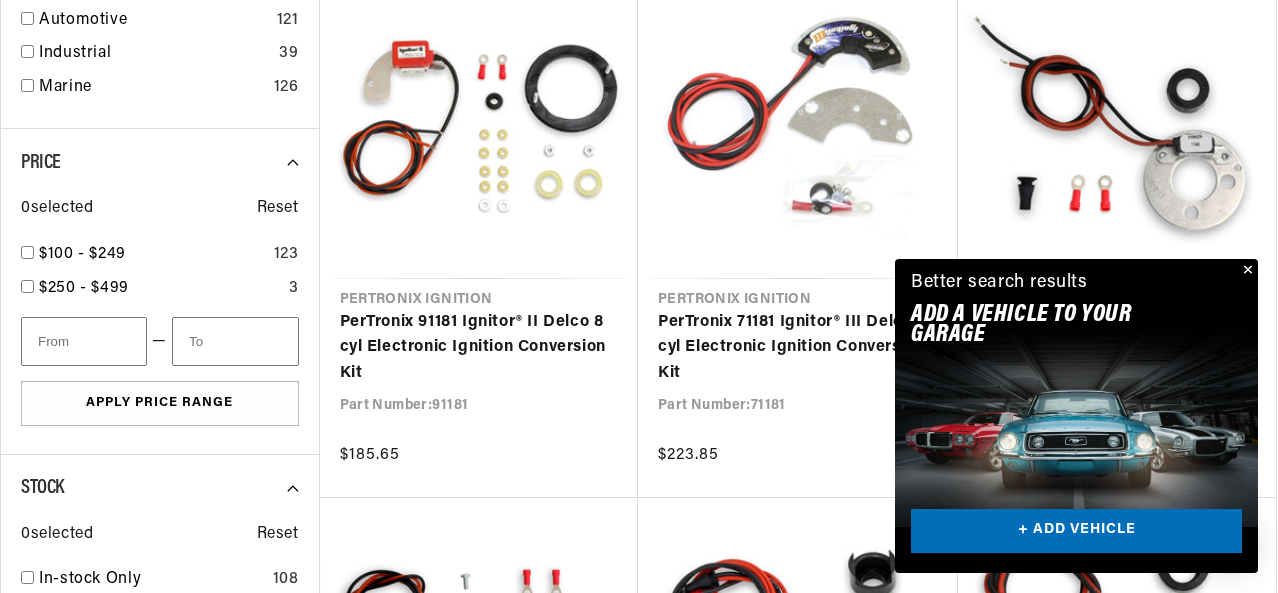 click at bounding box center [1246, 271] 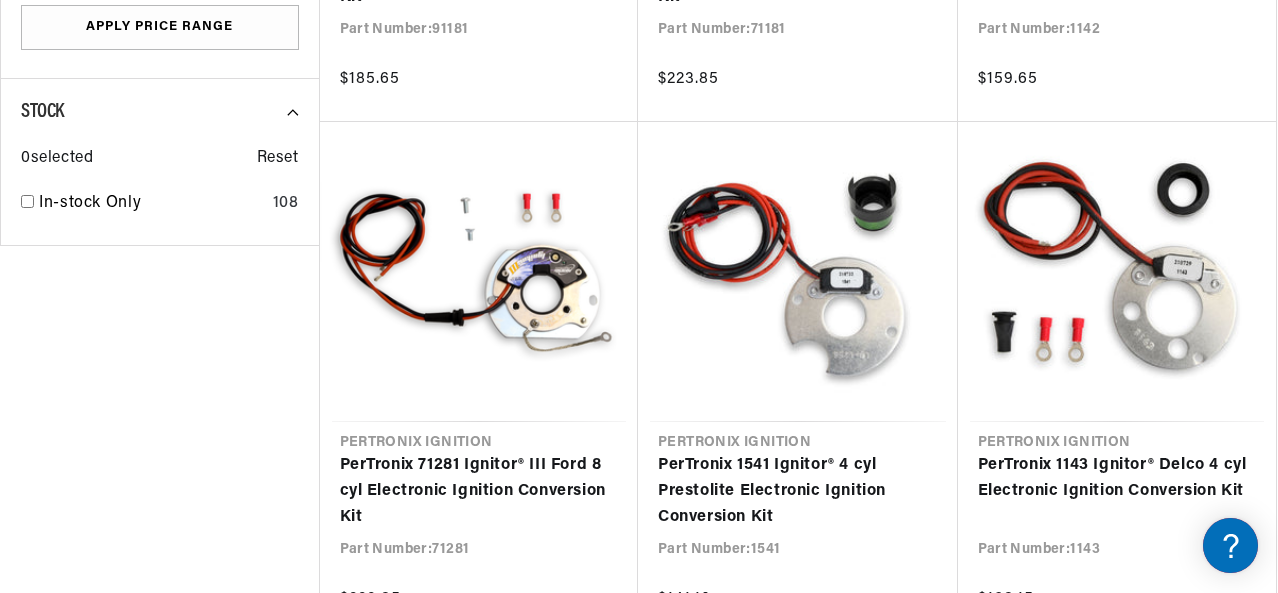 scroll, scrollTop: 1600, scrollLeft: 0, axis: vertical 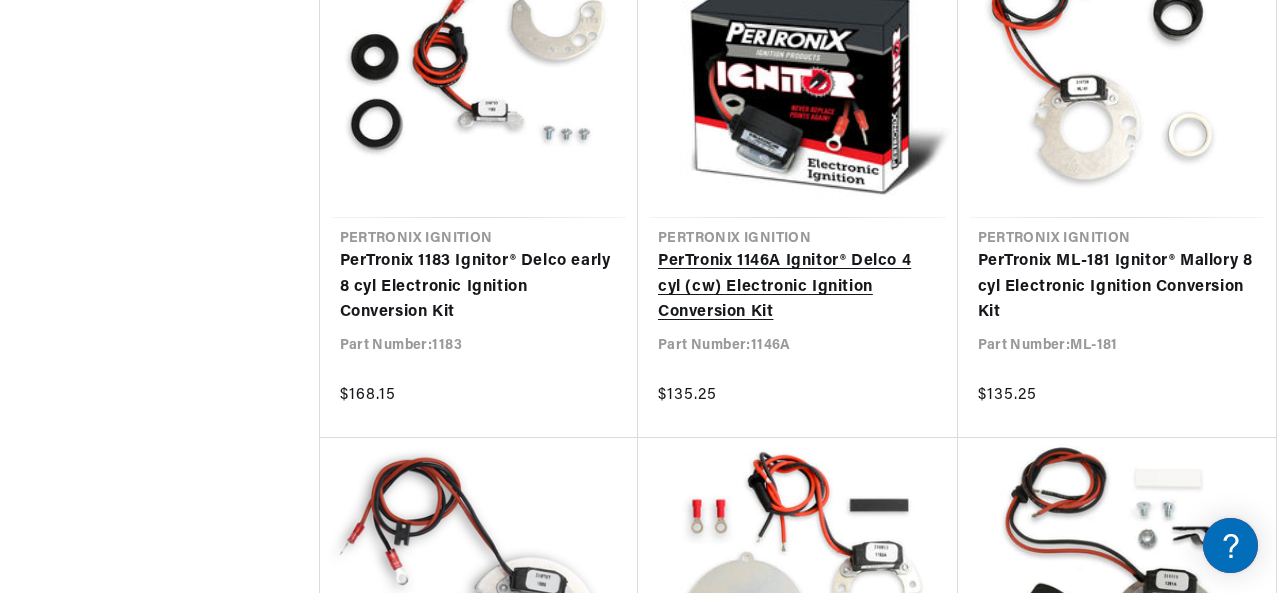 click on "PerTronix 1146A Ignitor® Delco 4 cyl (cw) Electronic Ignition Conversion Kit" at bounding box center (798, 287) 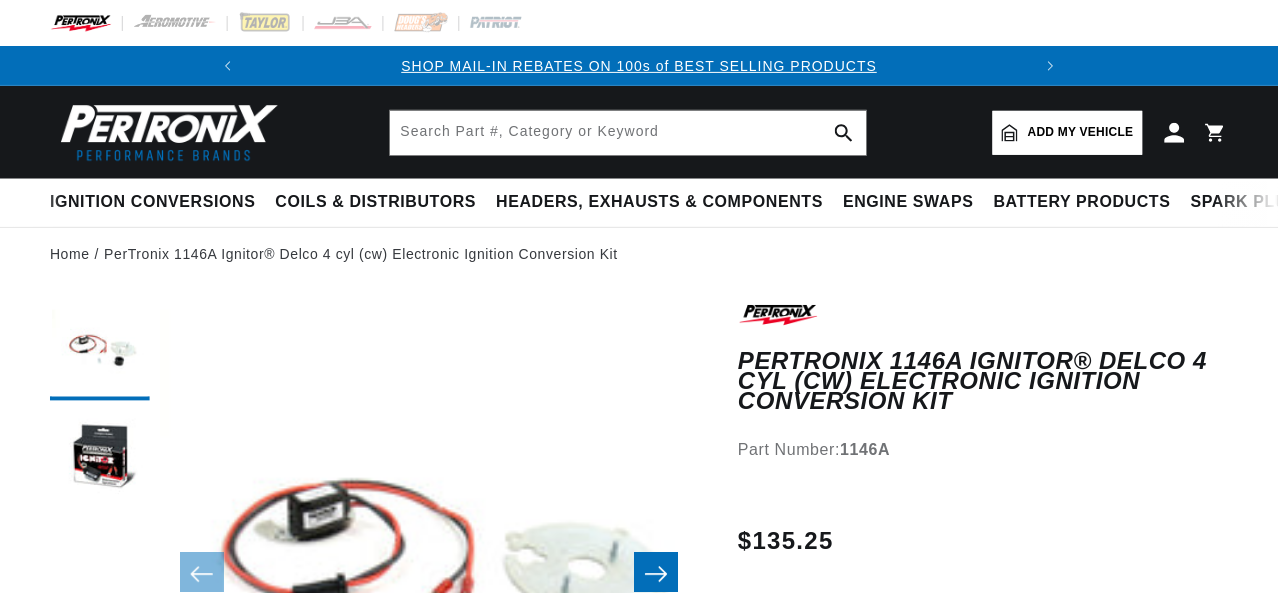 scroll, scrollTop: 0, scrollLeft: 0, axis: both 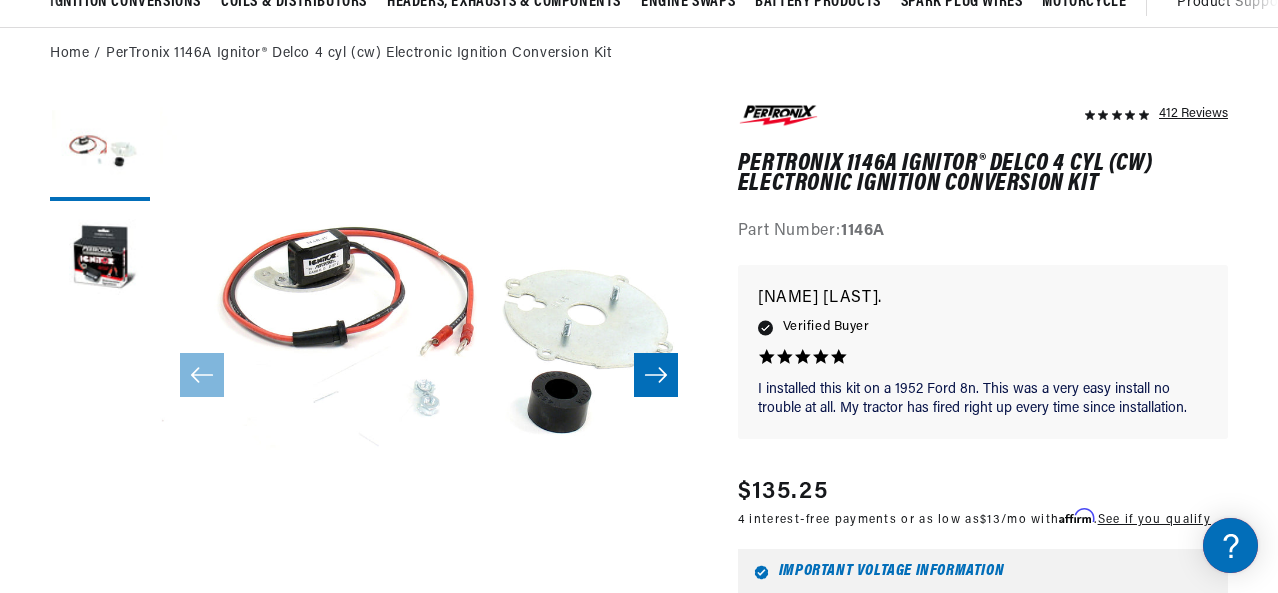 click 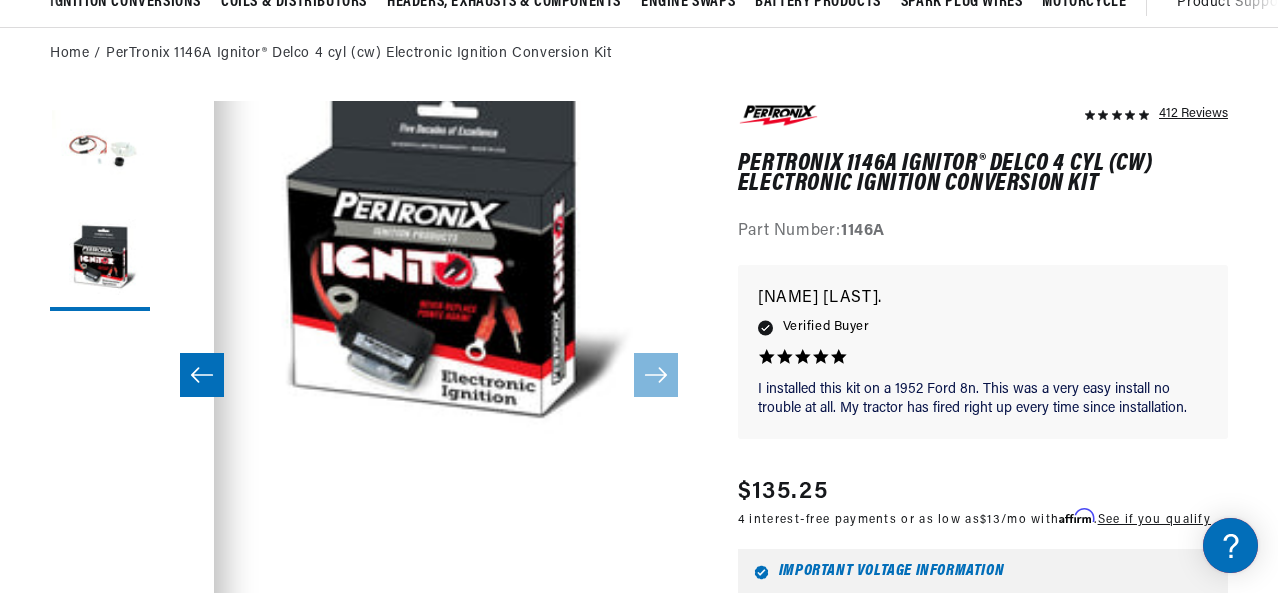click 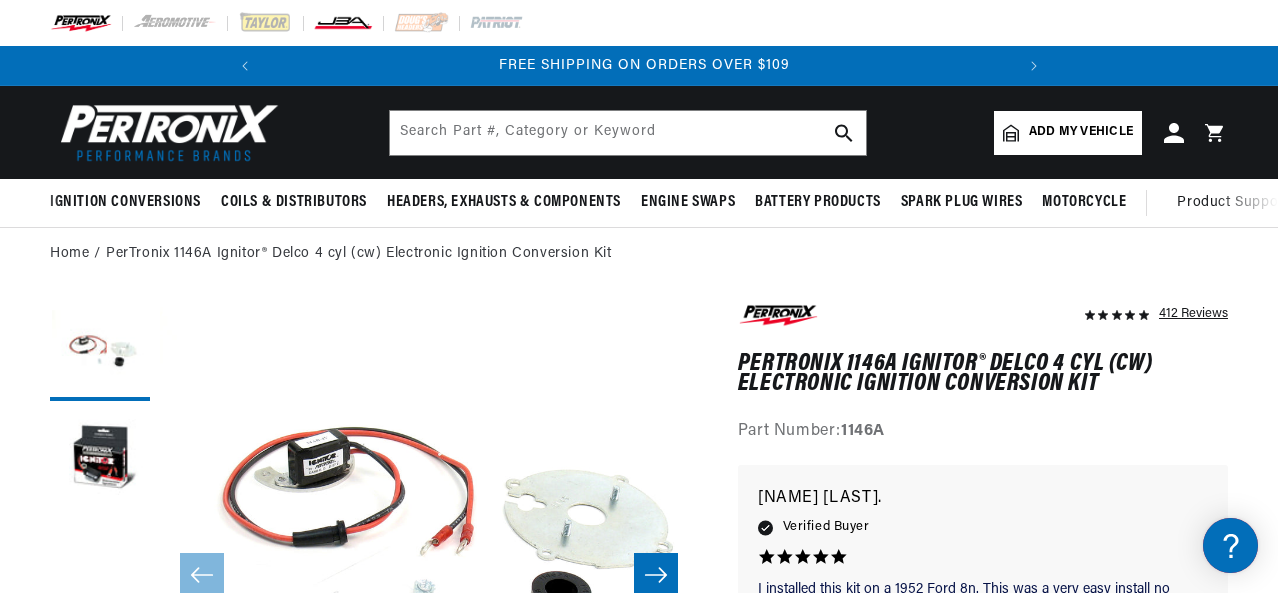 scroll, scrollTop: 0, scrollLeft: 746, axis: horizontal 